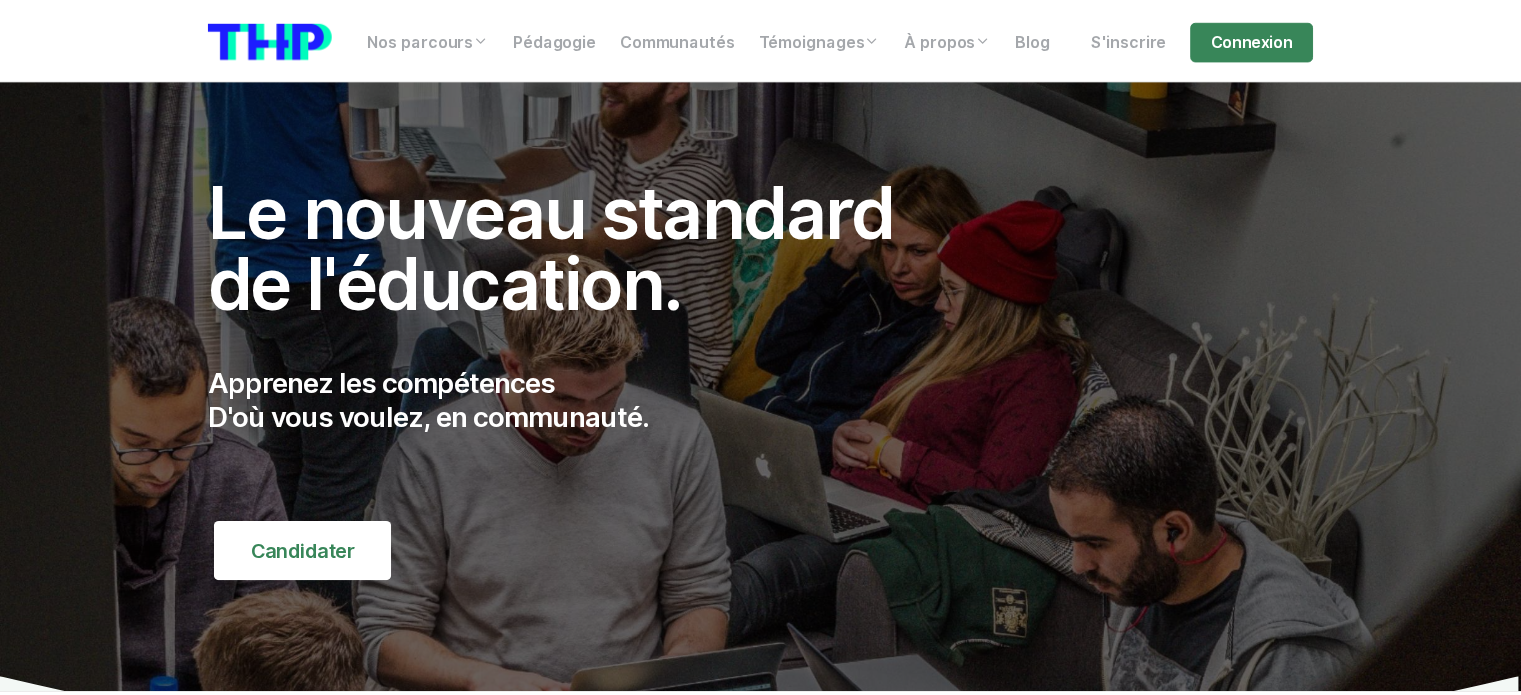 scroll, scrollTop: 0, scrollLeft: 0, axis: both 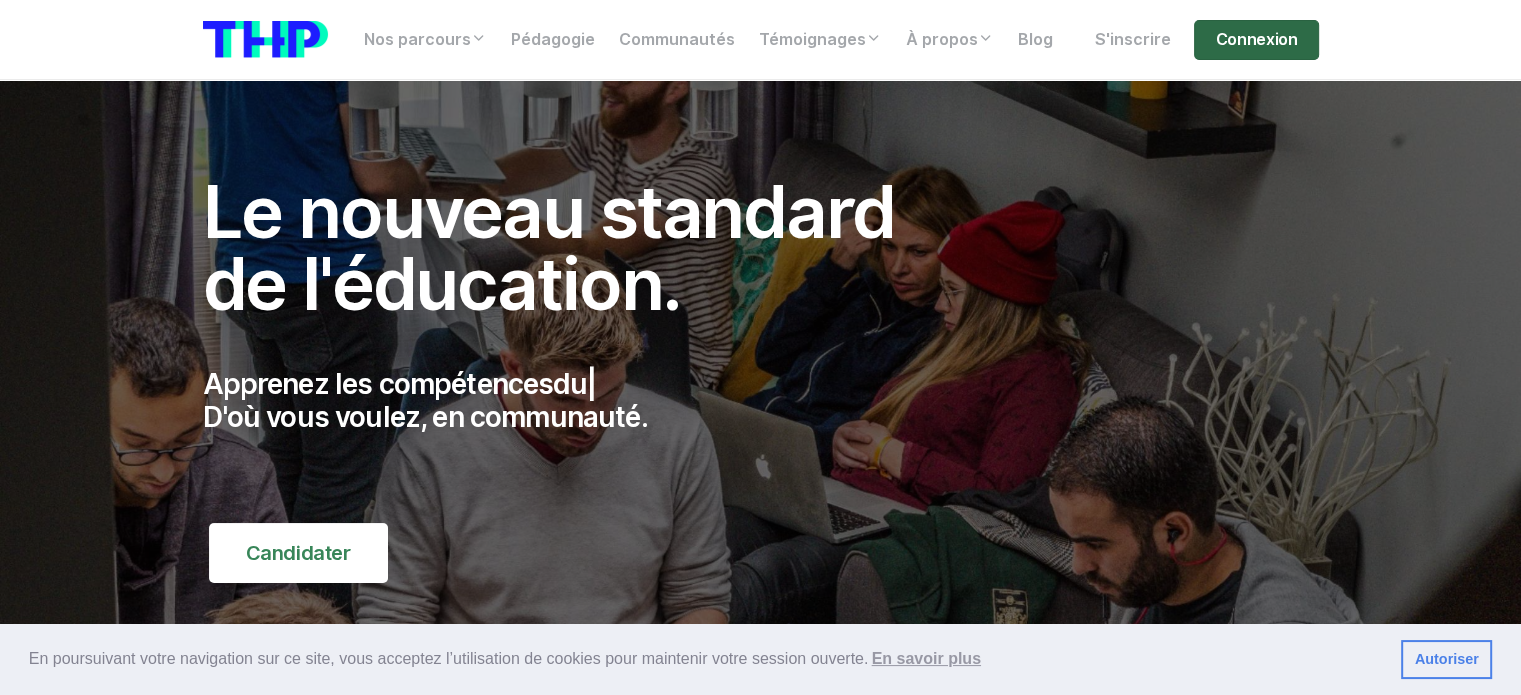click on "Connexion" at bounding box center (1256, 40) 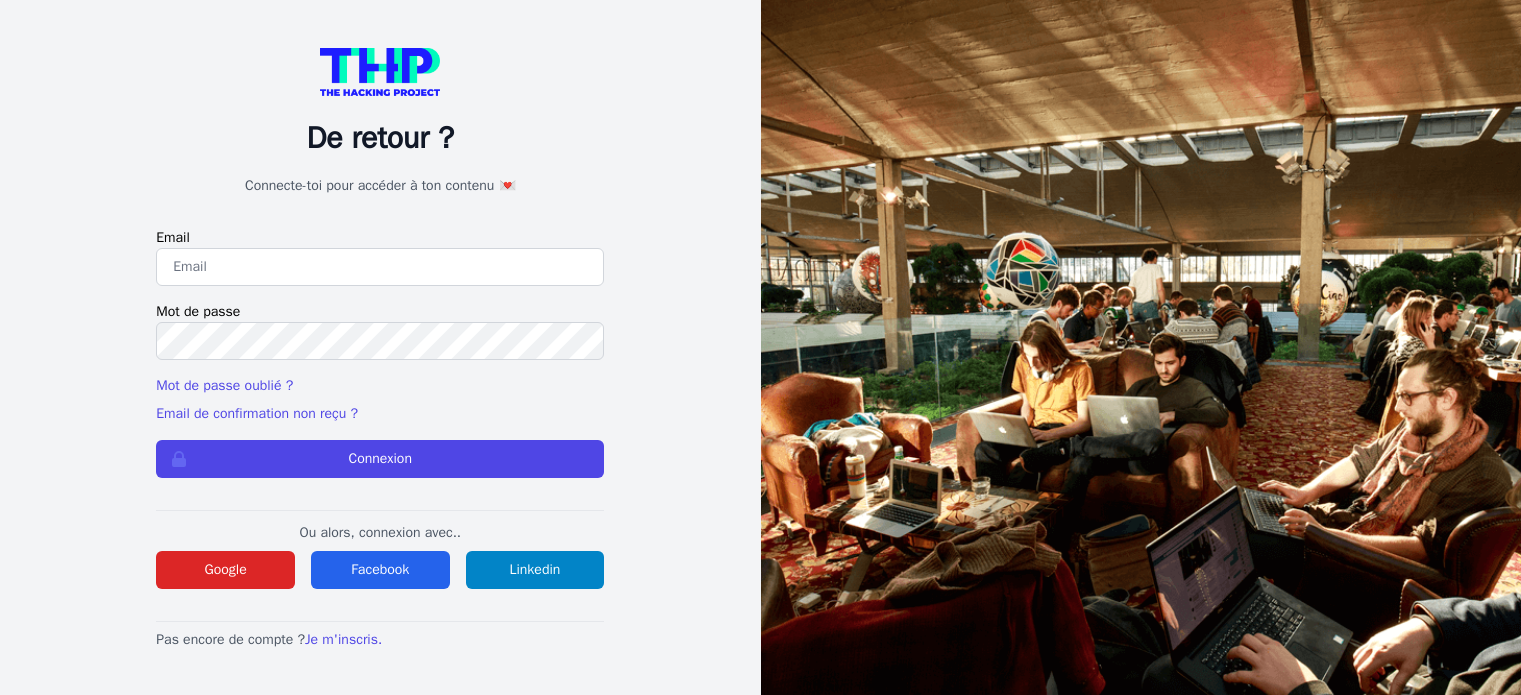 scroll, scrollTop: 0, scrollLeft: 0, axis: both 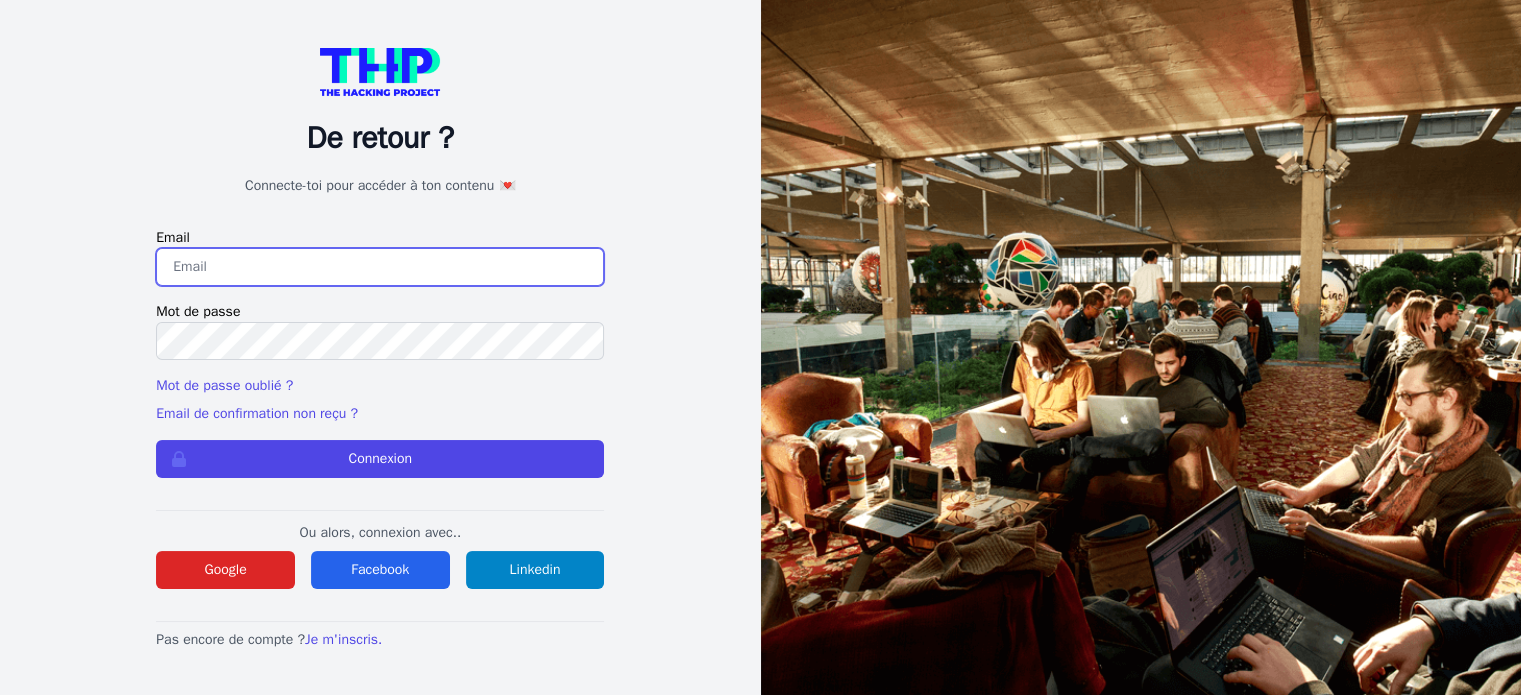 click at bounding box center [380, 267] 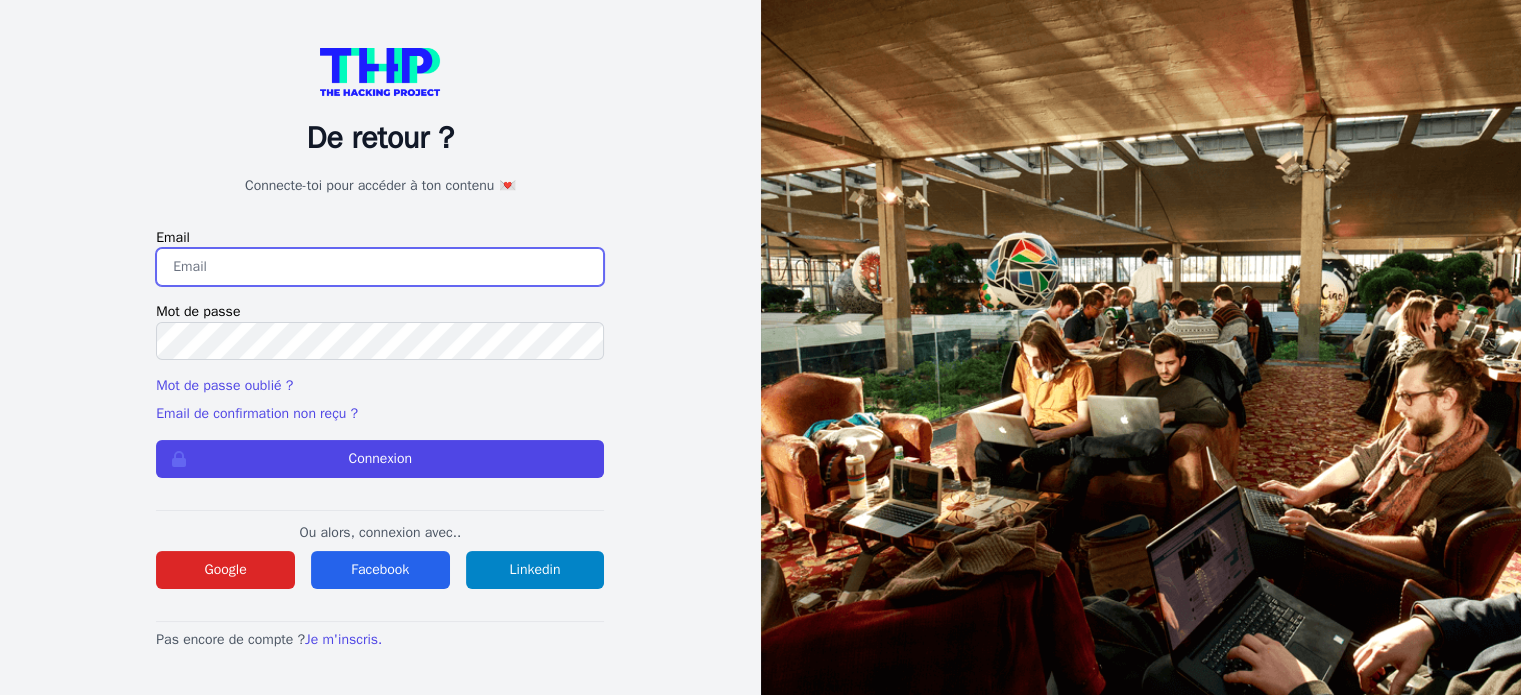 type on "yanispsn76@hotmail.com" 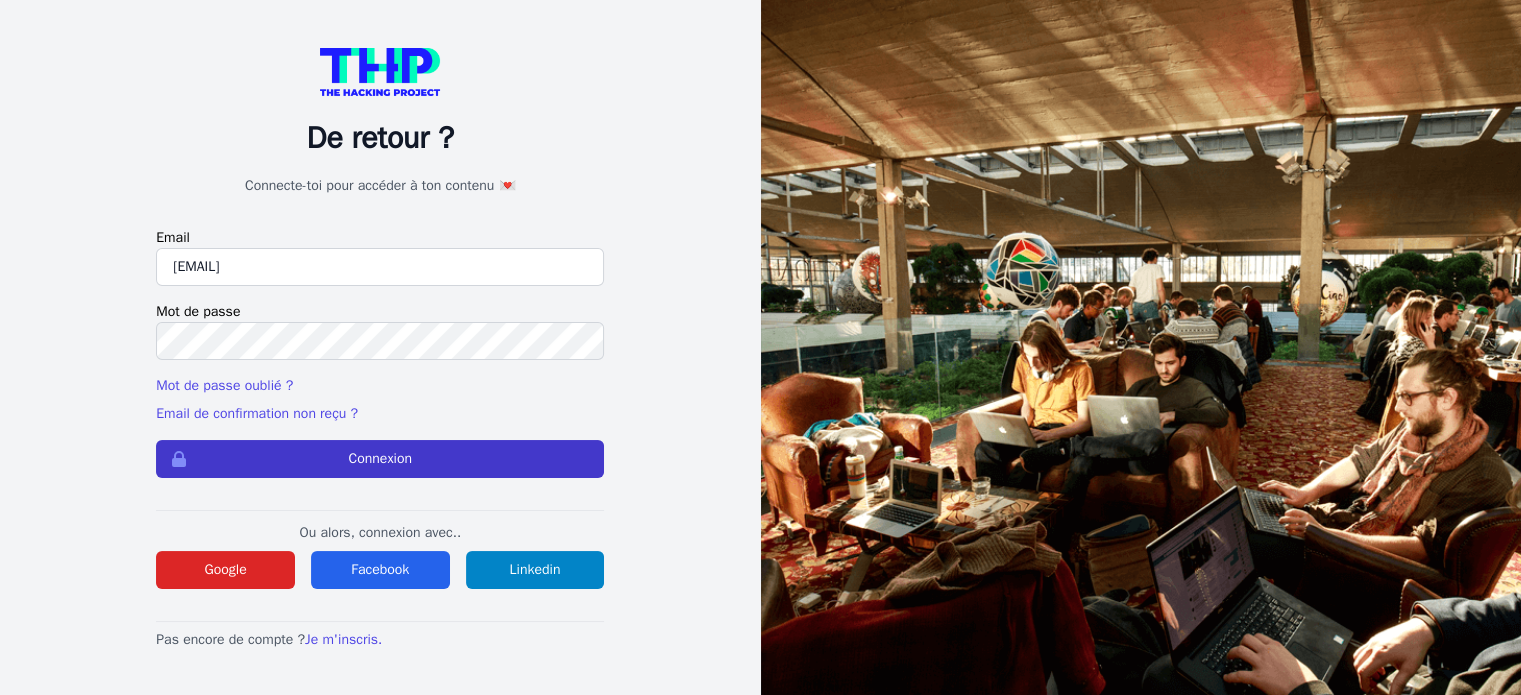 click on "Connexion" at bounding box center (380, 459) 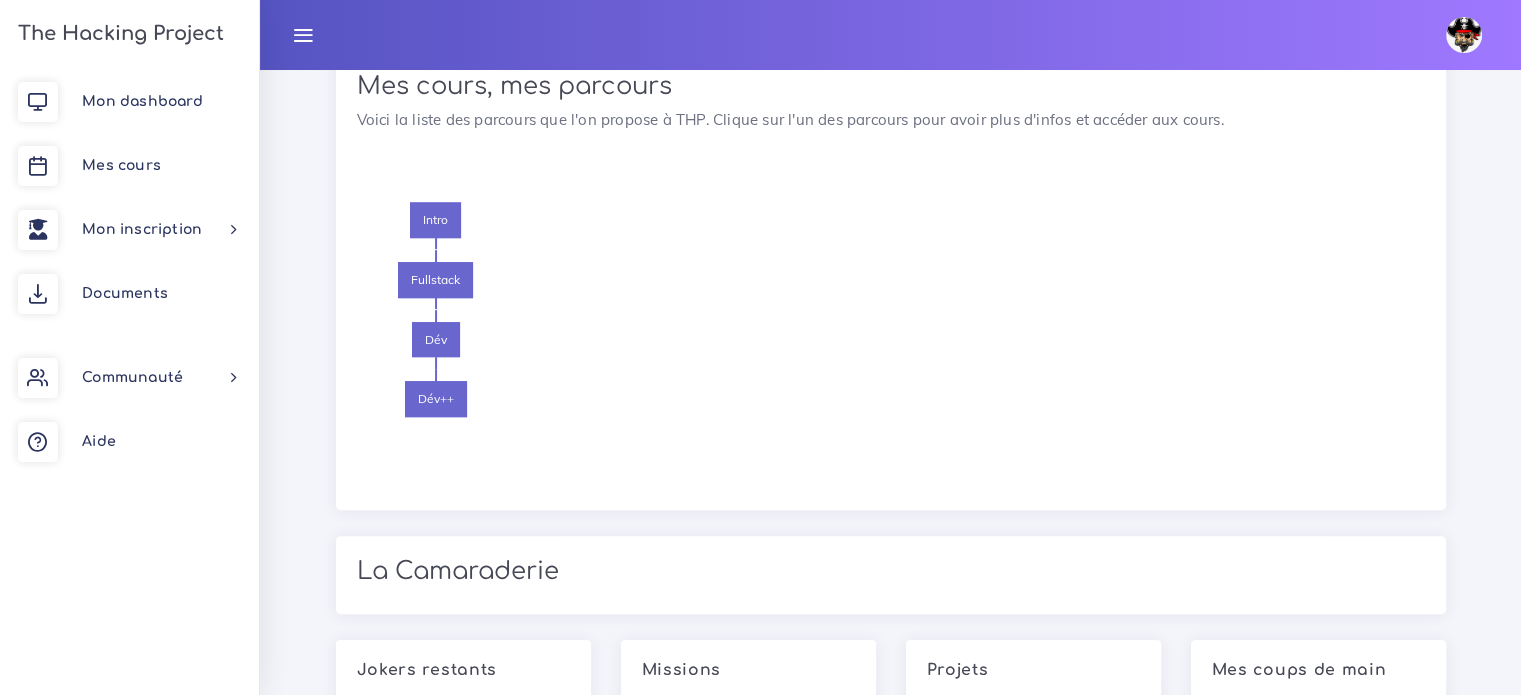 scroll, scrollTop: 1160, scrollLeft: 0, axis: vertical 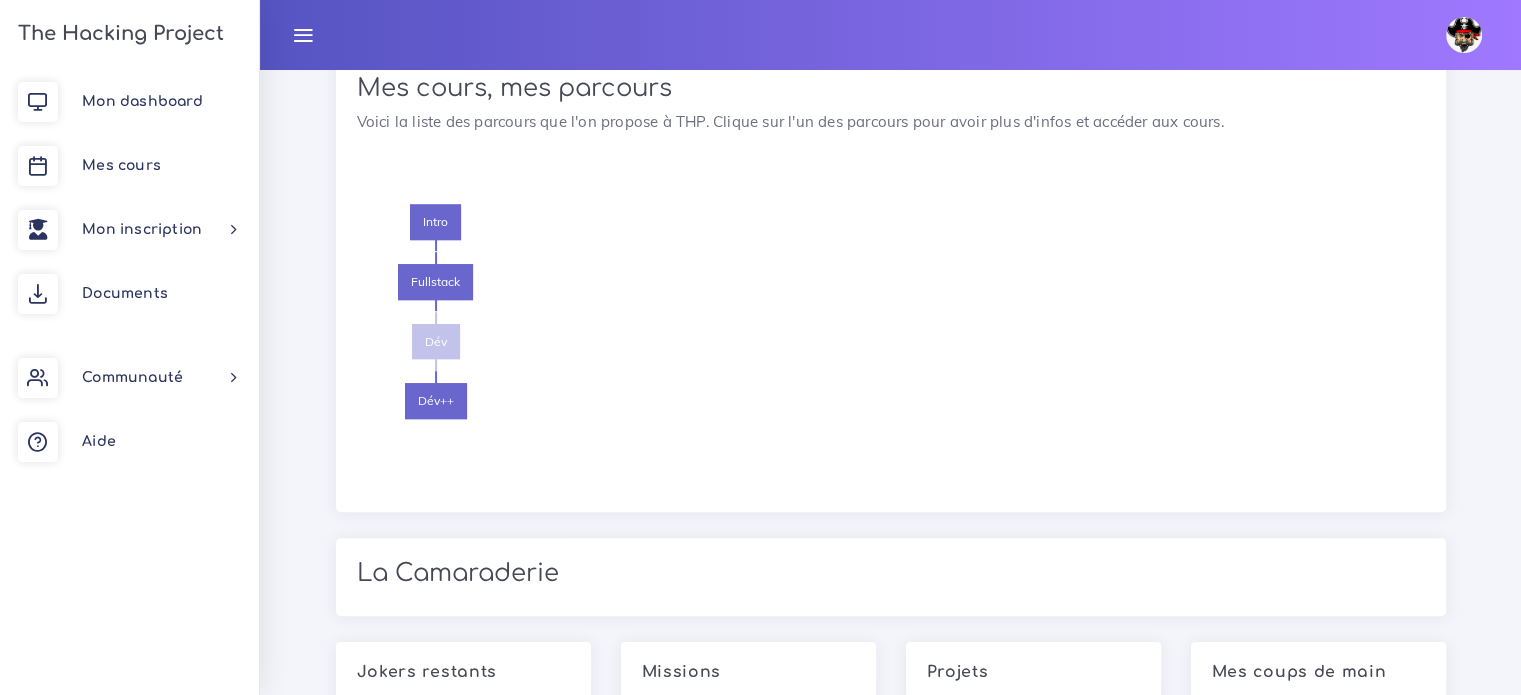 click on "Dév" at bounding box center [436, 342] 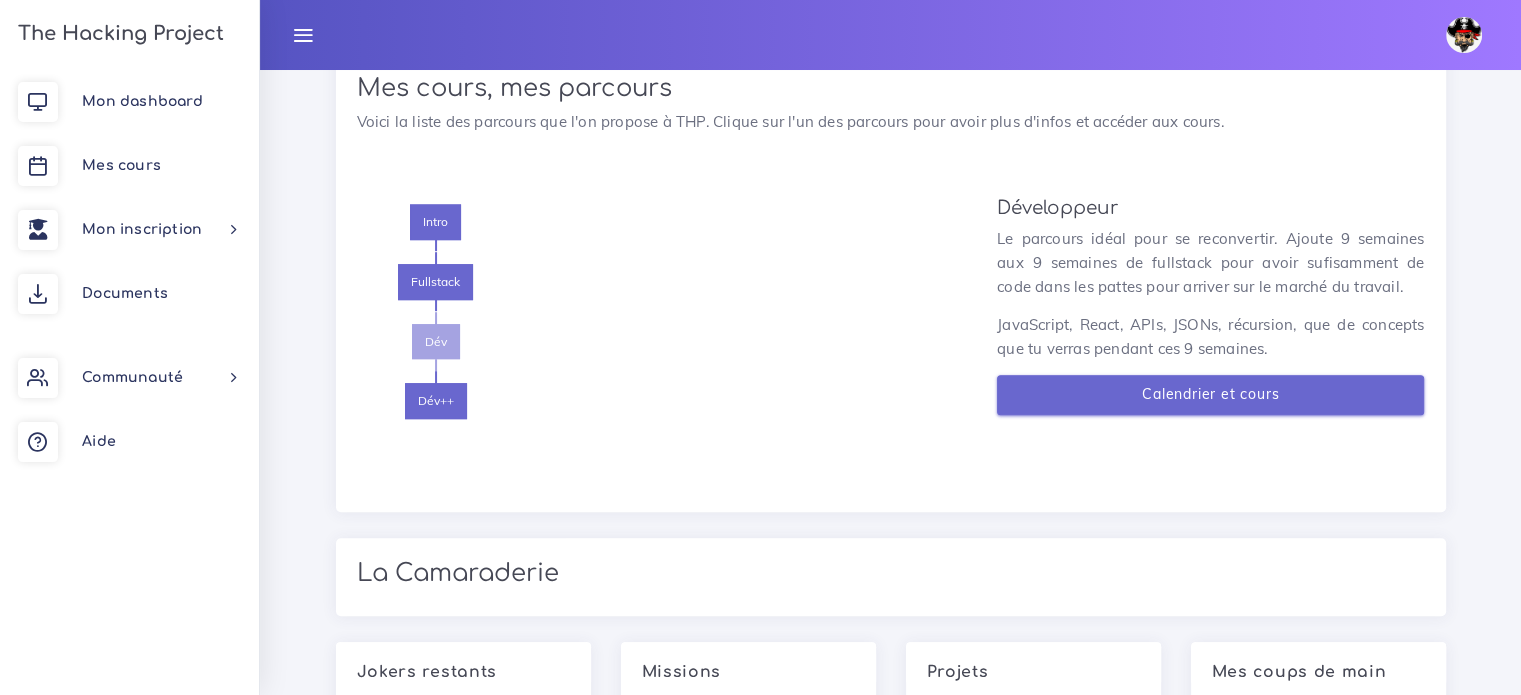click on "Calendrier et cours" at bounding box center [1211, 395] 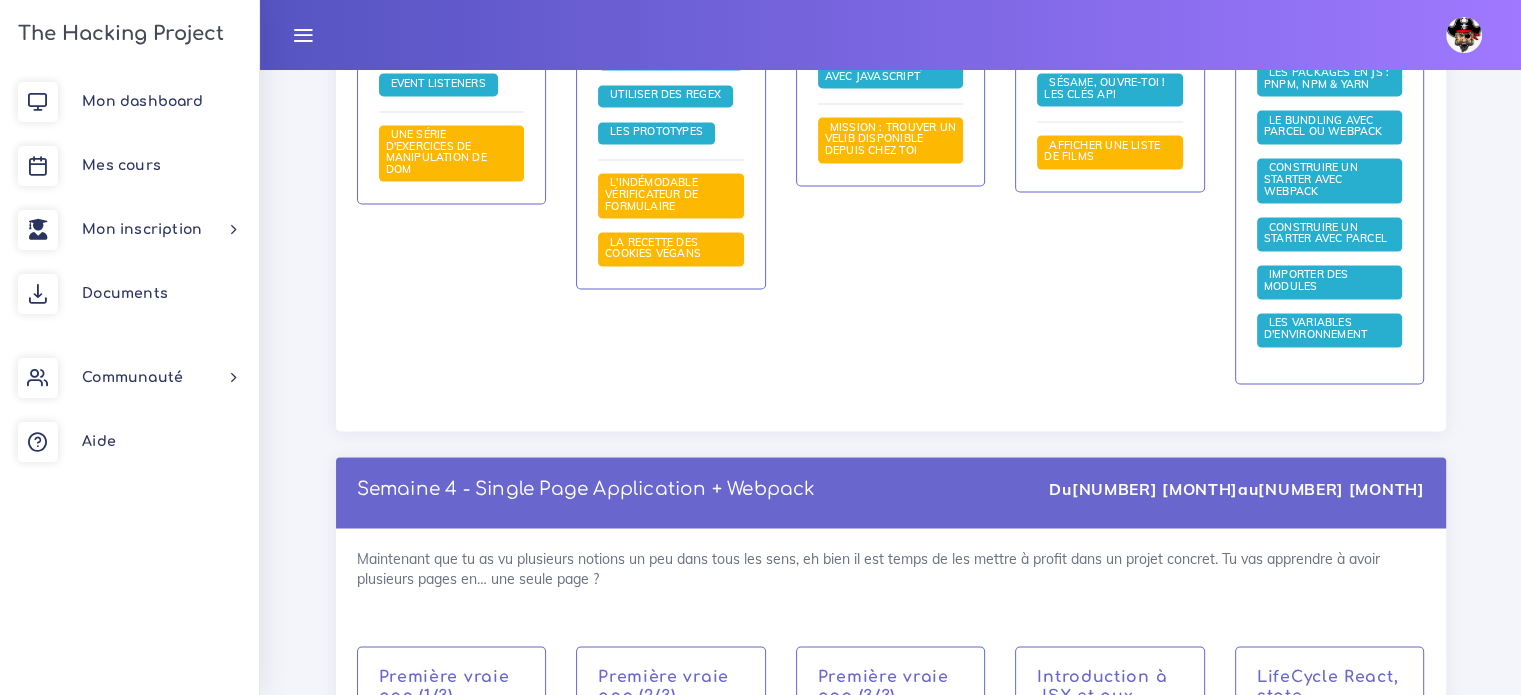 scroll, scrollTop: 10570, scrollLeft: 0, axis: vertical 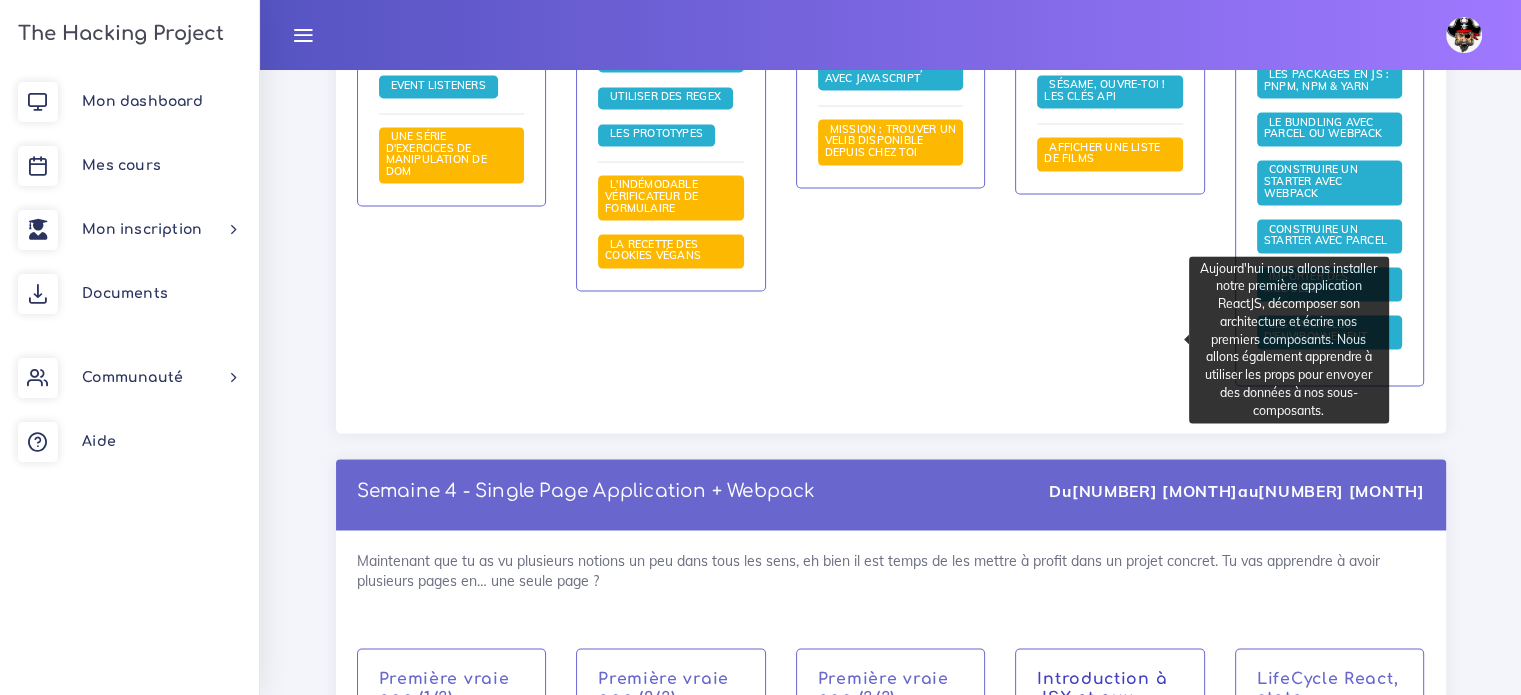 click on "Introduction à JSX et aux Composants React" at bounding box center (1102, 707) 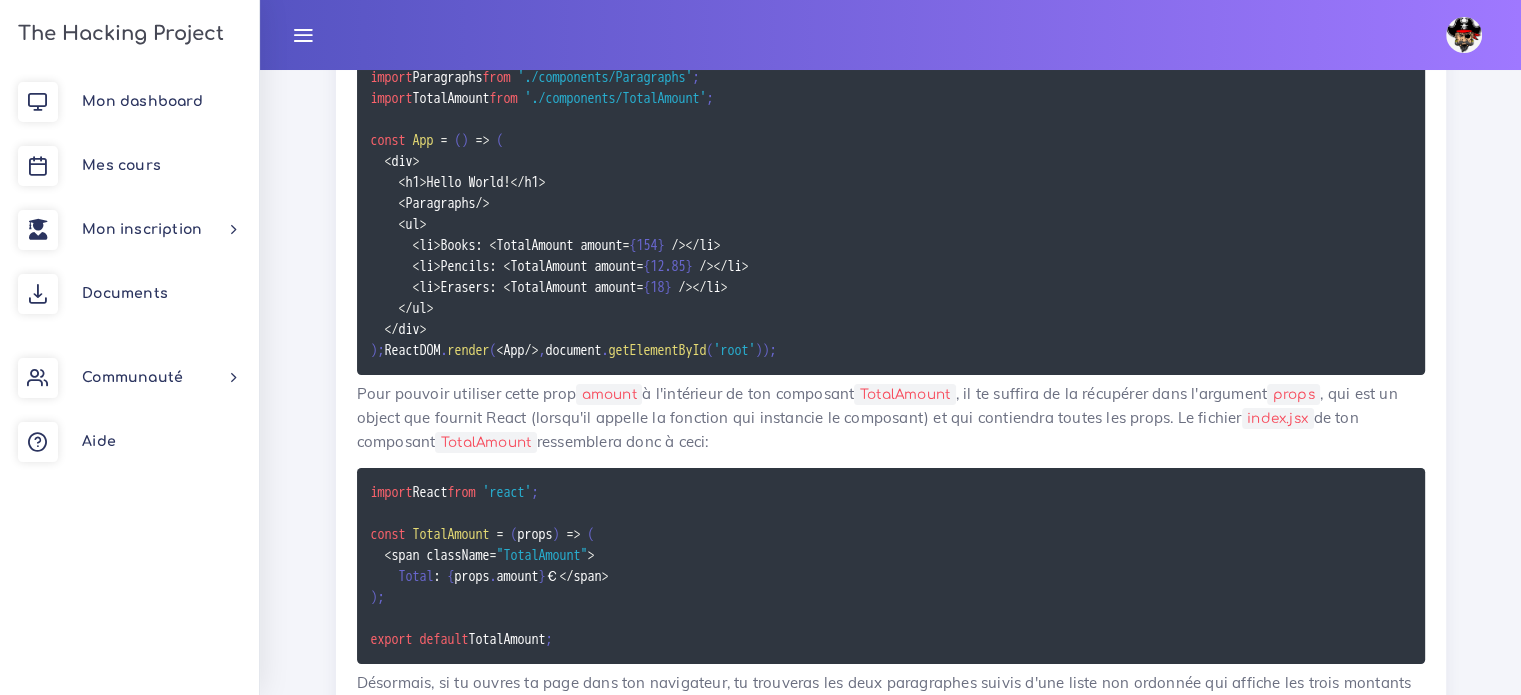 scroll, scrollTop: 6784, scrollLeft: 0, axis: vertical 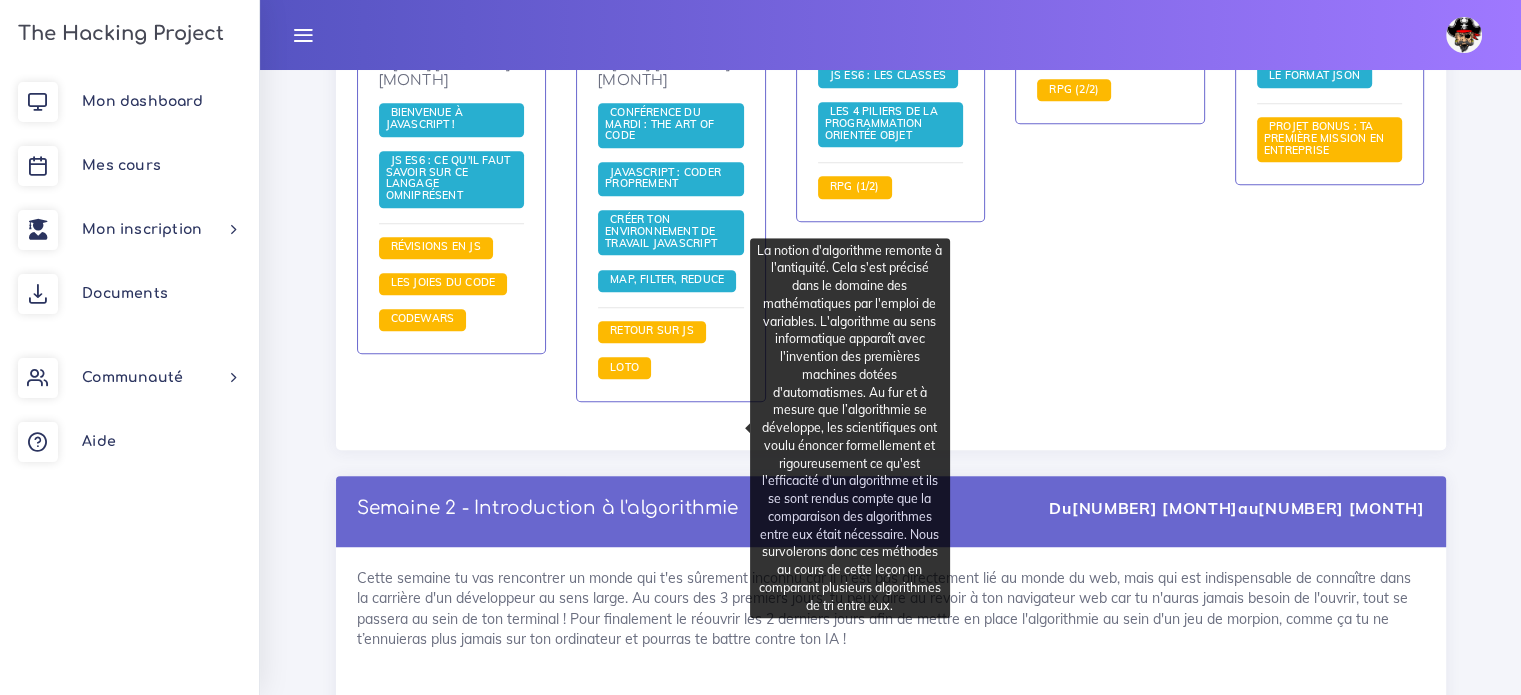 click on "La complexité algorithmique (1/2)" at bounding box center (662, 755) 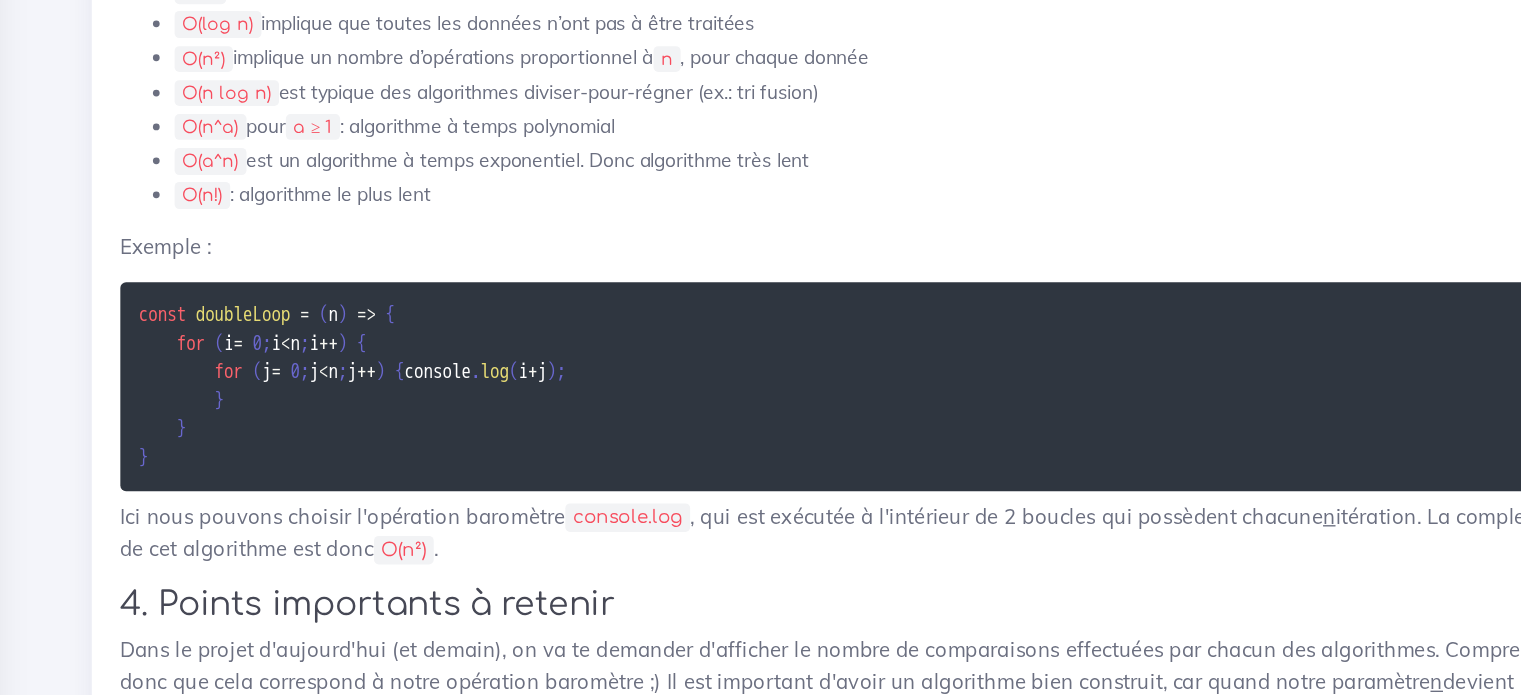 scroll, scrollTop: 3548, scrollLeft: 0, axis: vertical 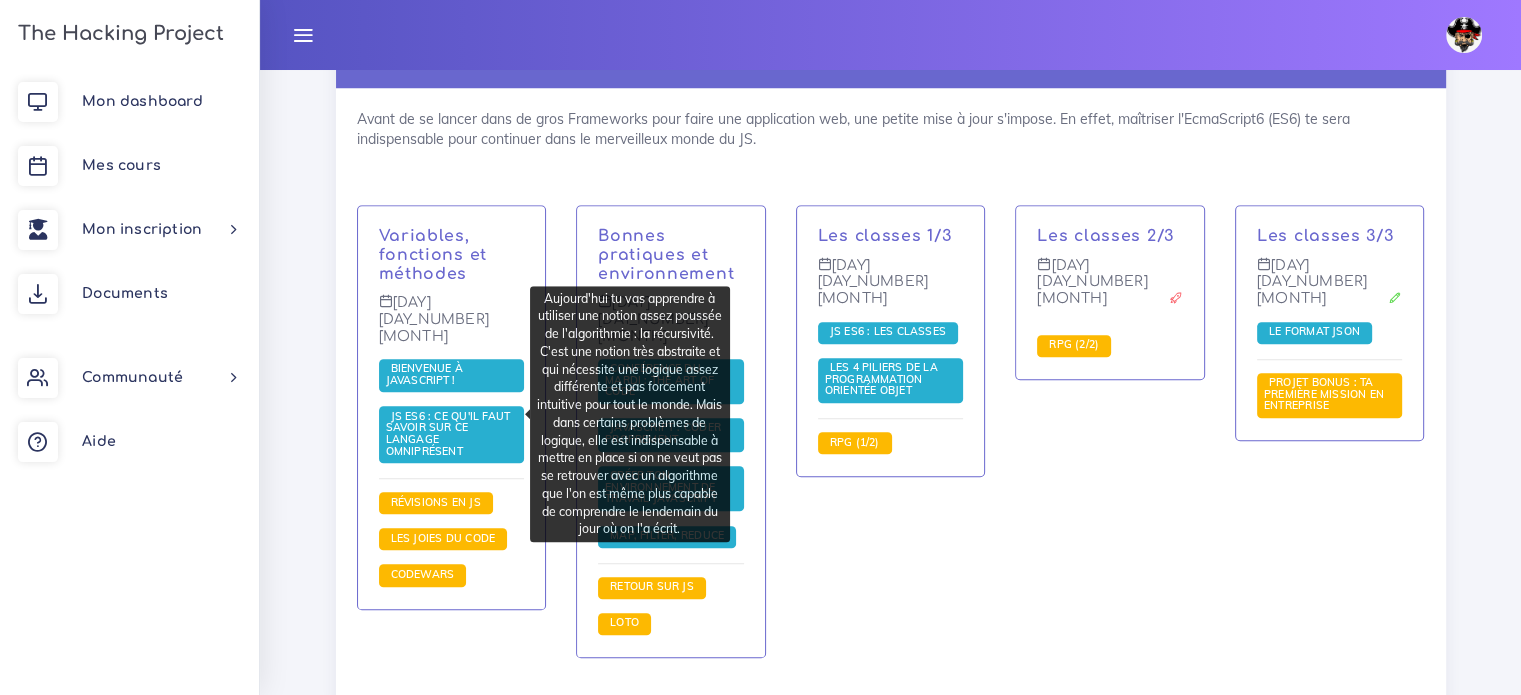 click on "La récursivité" at bounding box center [441, 992] 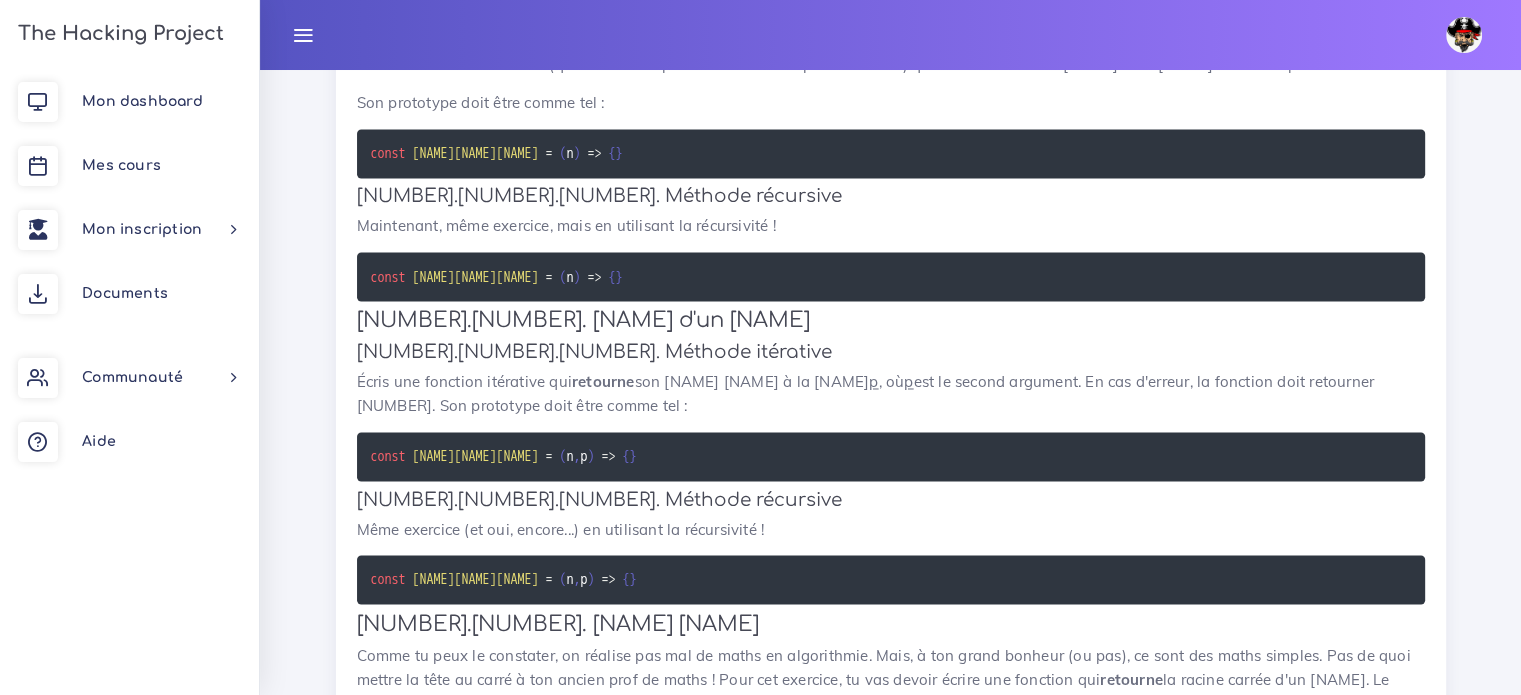 scroll, scrollTop: 3304, scrollLeft: 0, axis: vertical 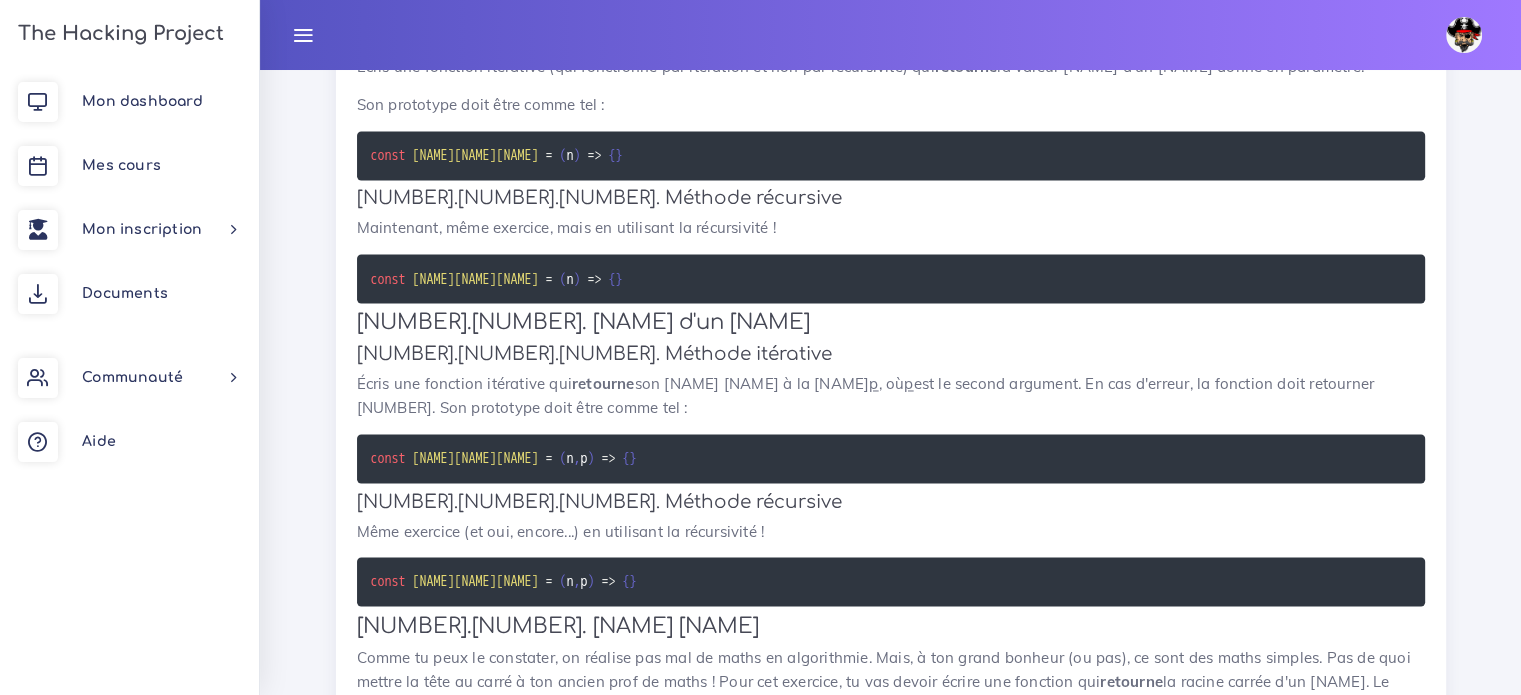 click on "The Hacking Project" at bounding box center (118, 34) 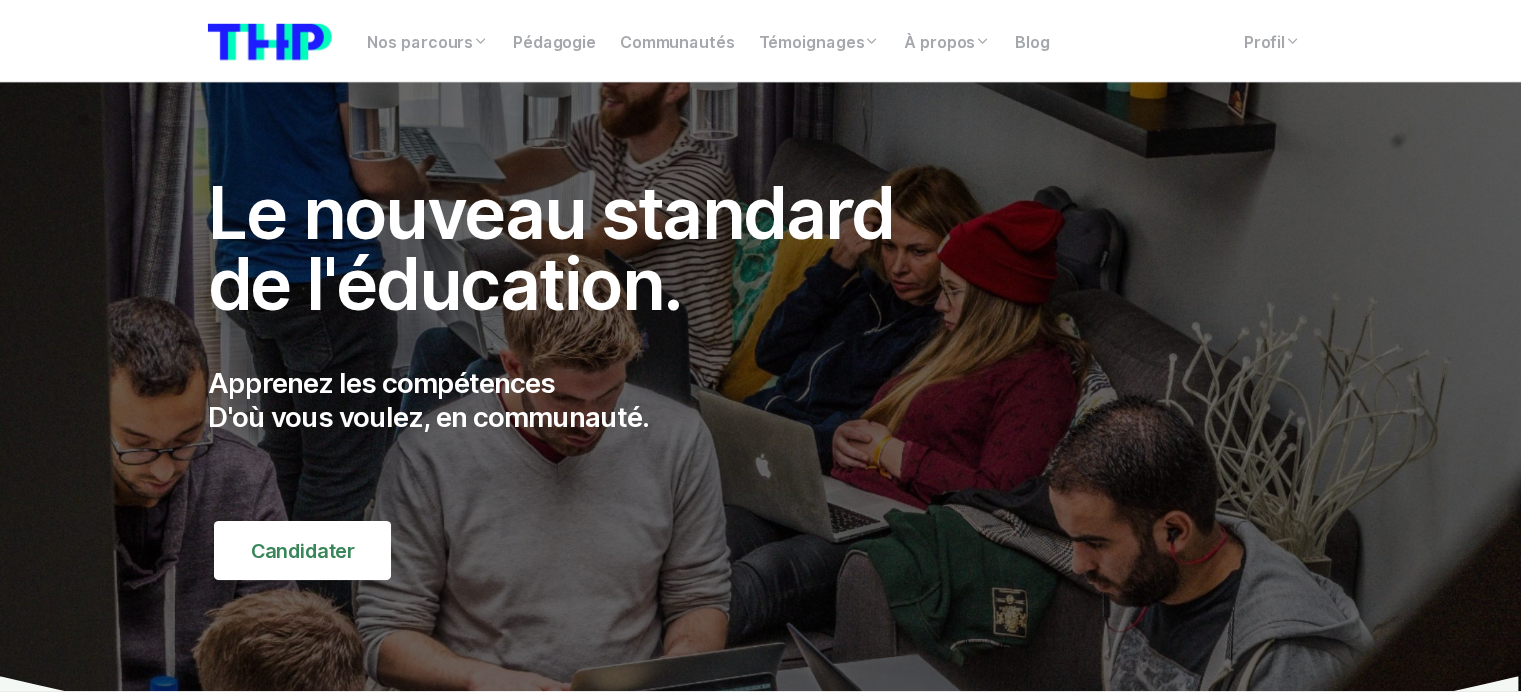 scroll, scrollTop: 0, scrollLeft: 0, axis: both 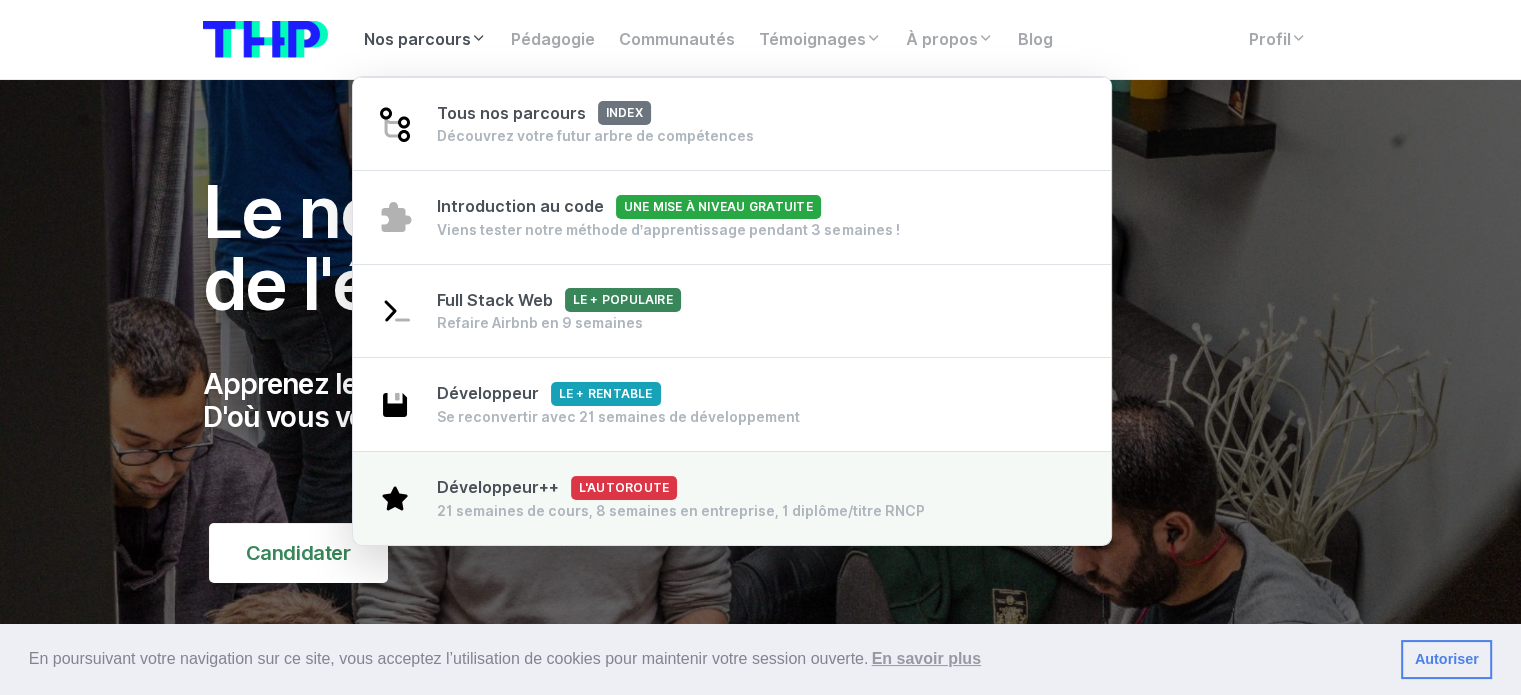 click on "Développeur++
L'autoroute" at bounding box center (557, 487) 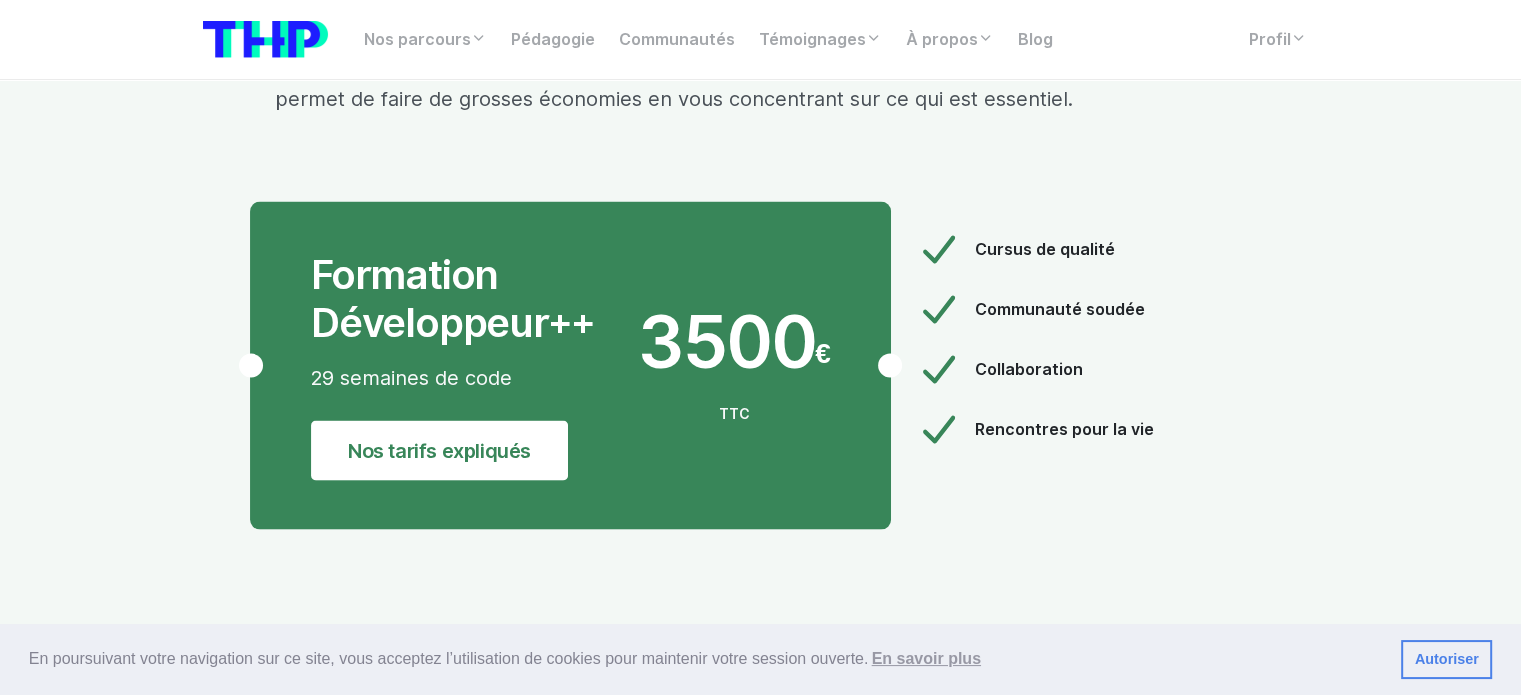 scroll, scrollTop: 11442, scrollLeft: 0, axis: vertical 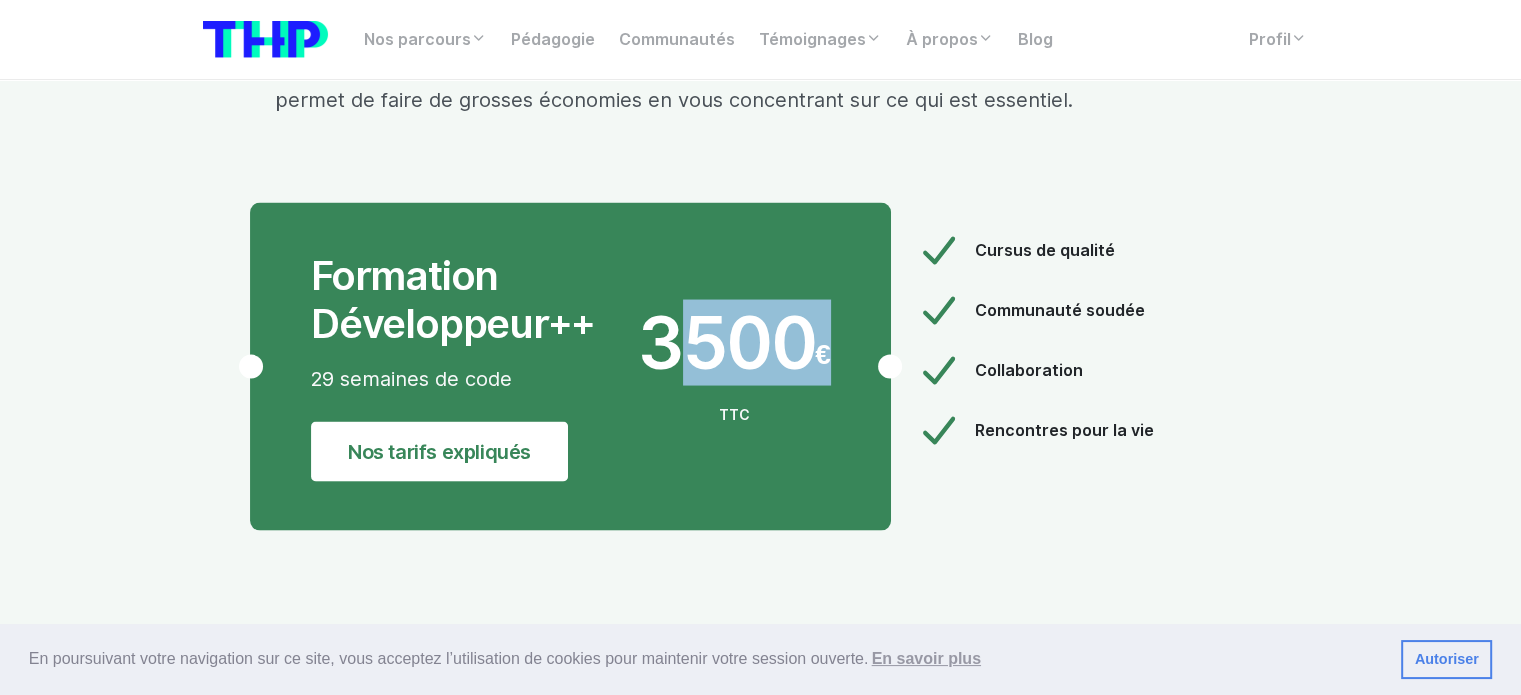 drag, startPoint x: 632, startPoint y: 349, endPoint x: 816, endPoint y: 371, distance: 185.31055 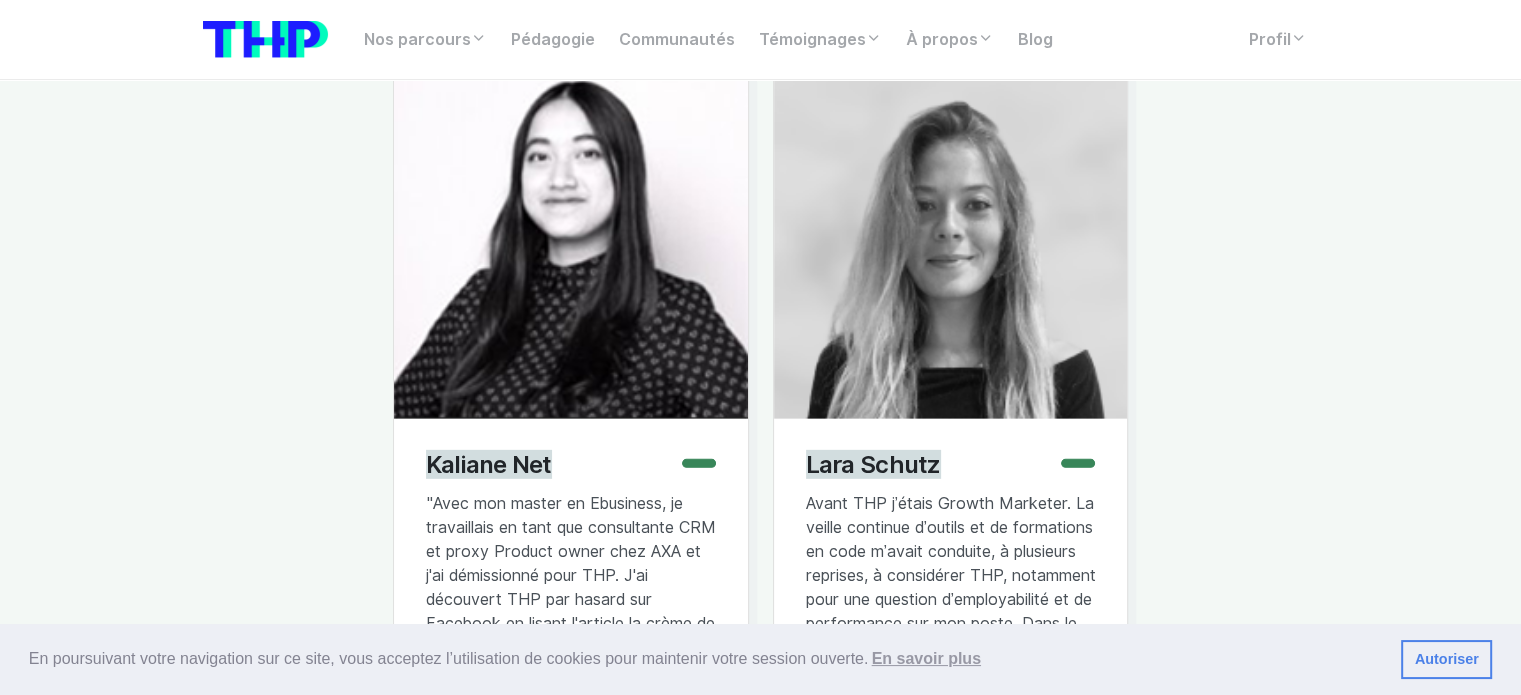 scroll, scrollTop: 6008, scrollLeft: 0, axis: vertical 